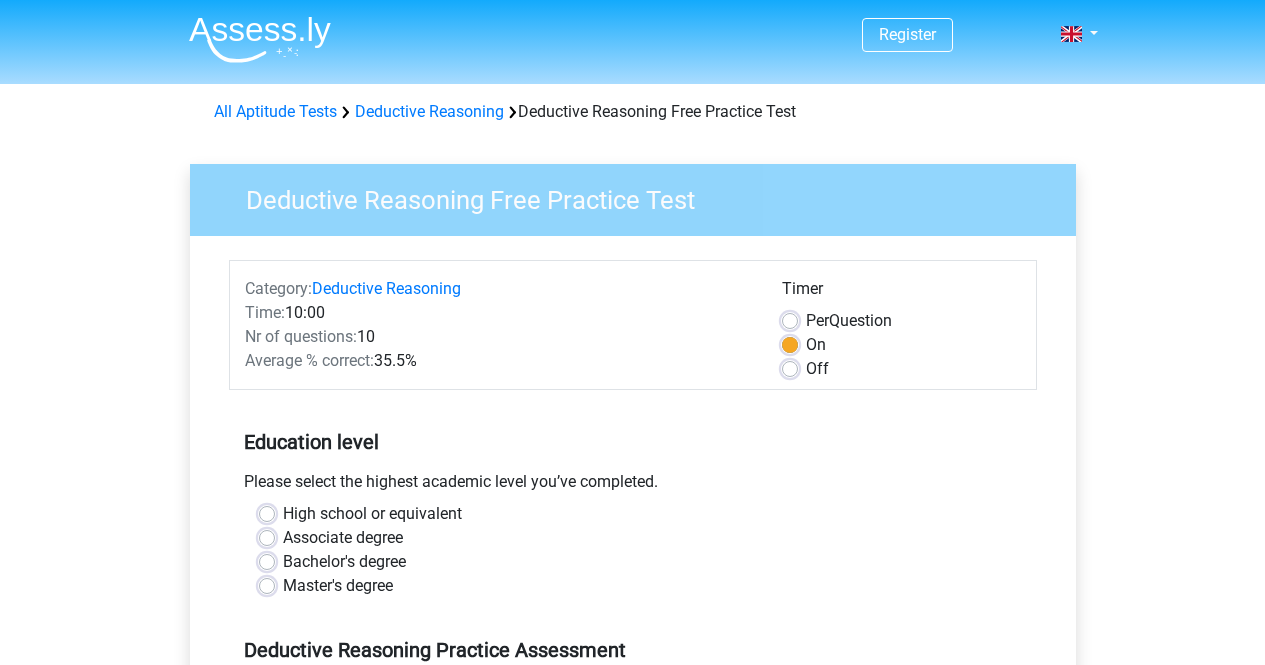 scroll, scrollTop: 0, scrollLeft: 0, axis: both 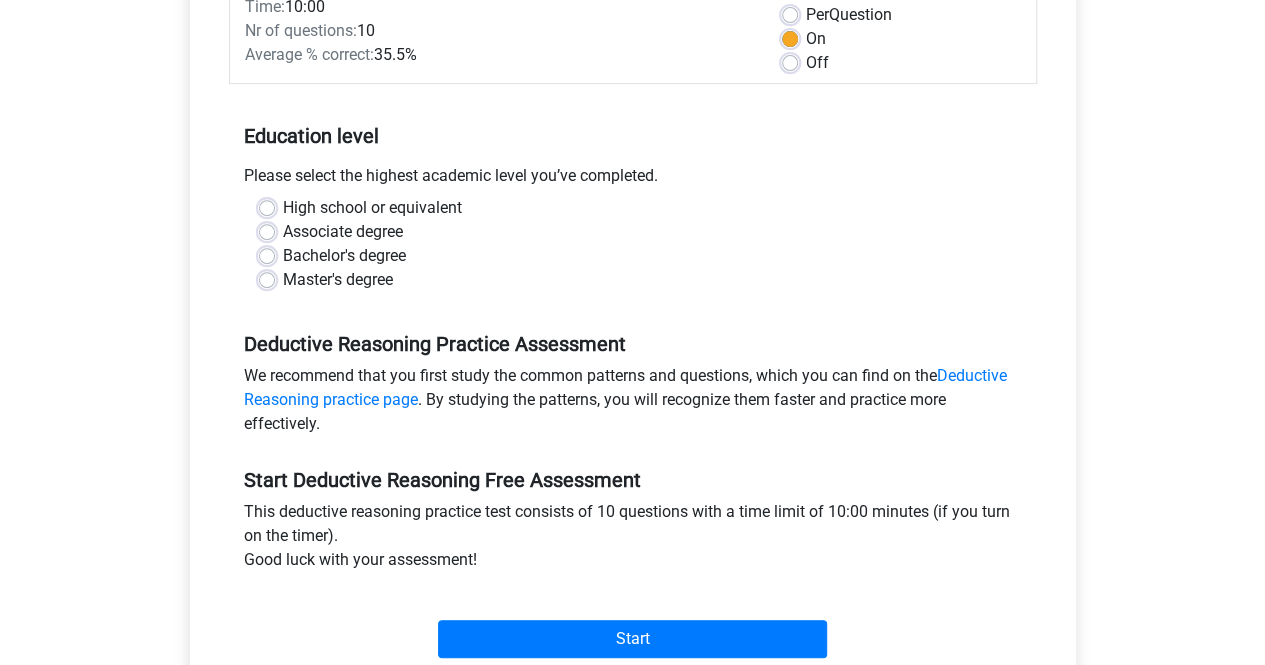 click on "High school or equivalent" at bounding box center [372, 208] 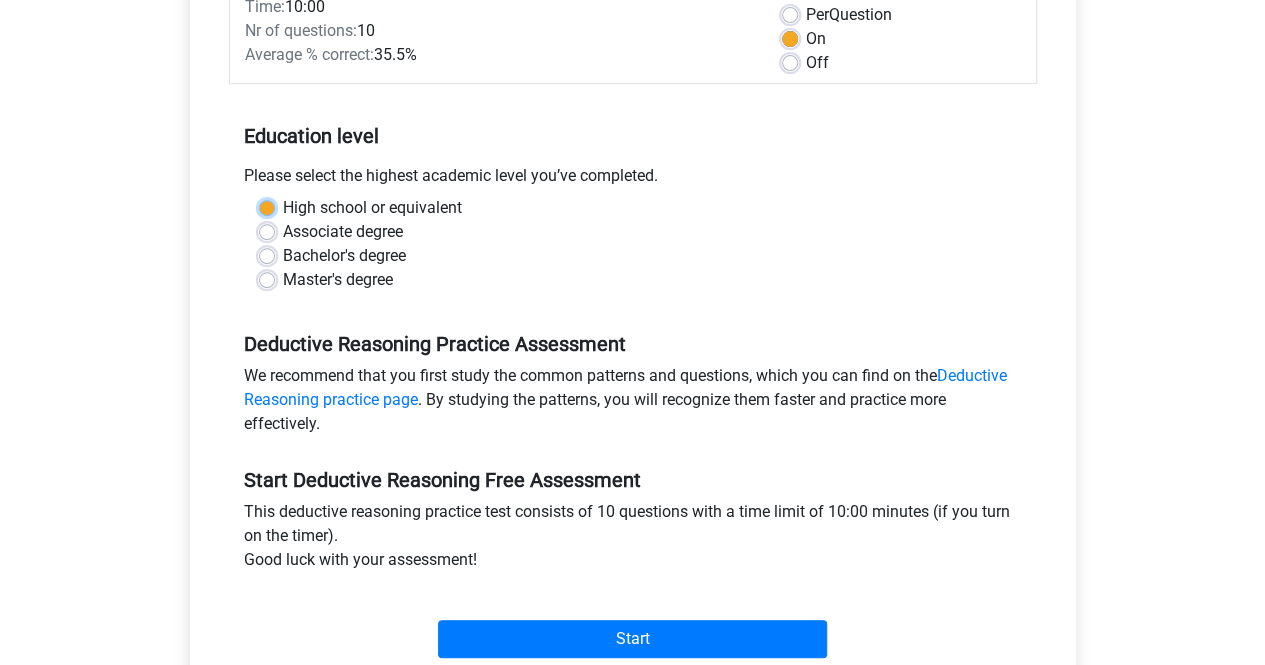 radio on "true" 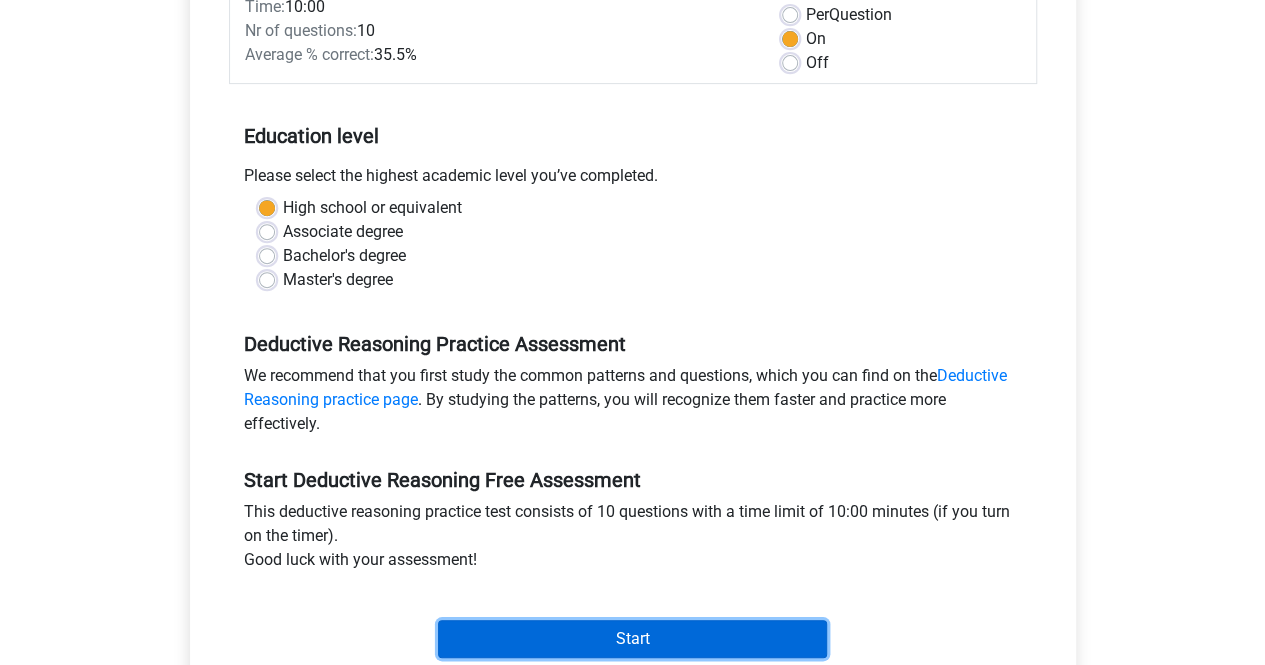 click on "Start" at bounding box center (632, 639) 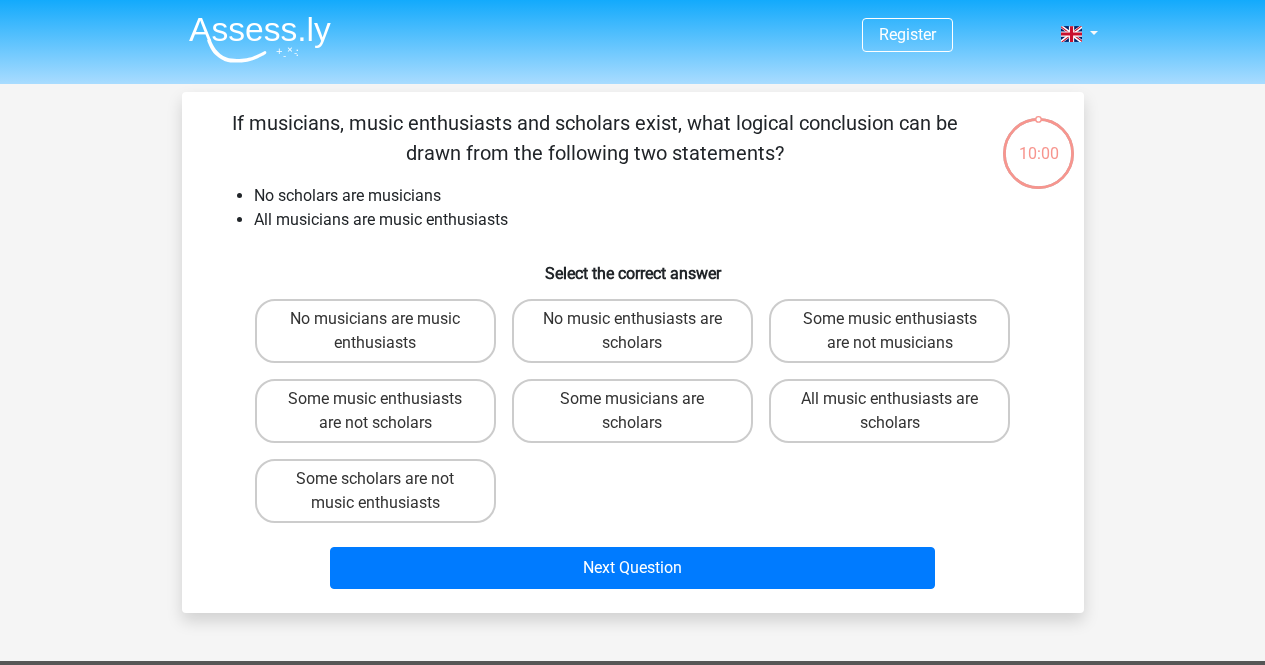 scroll, scrollTop: 0, scrollLeft: 0, axis: both 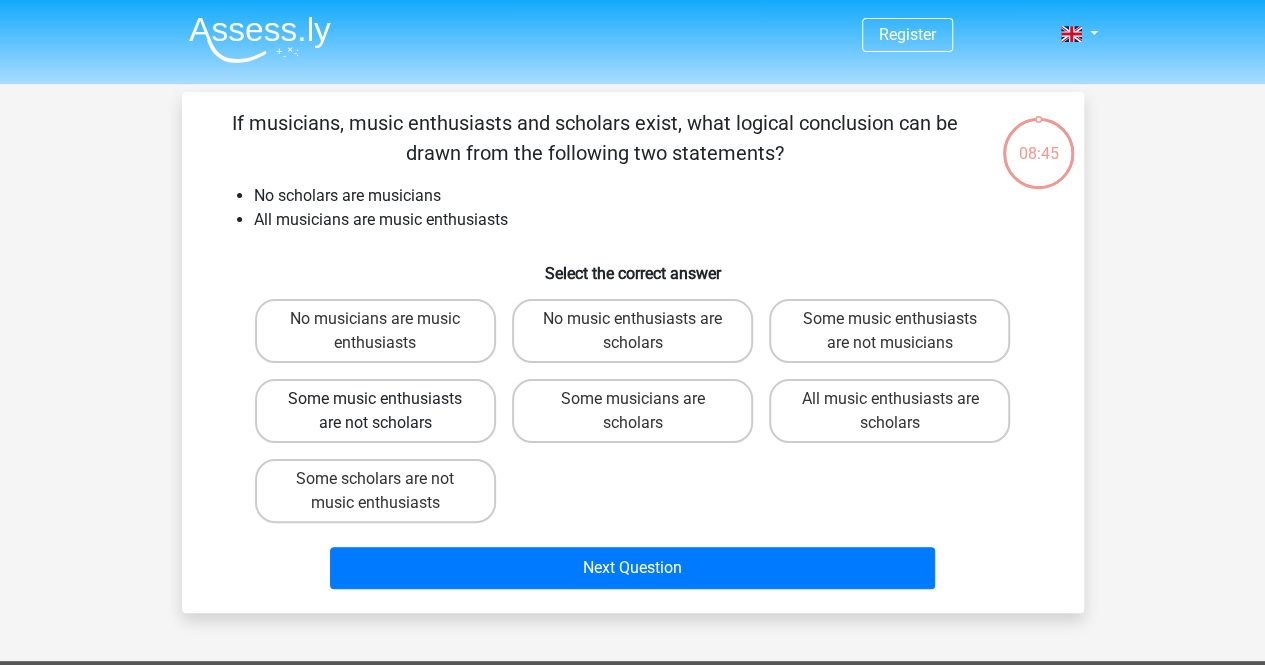 click on "Some music enthusiasts are not scholars" at bounding box center (375, 411) 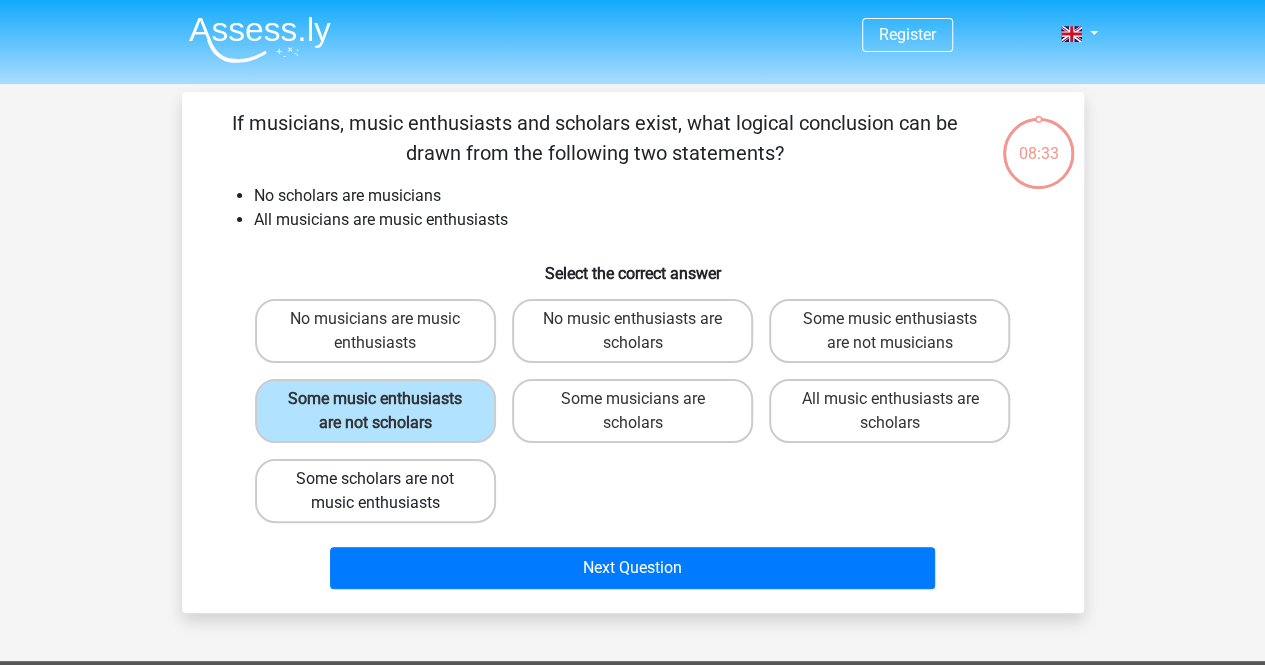 click on "Some scholars are not music enthusiasts" at bounding box center (375, 491) 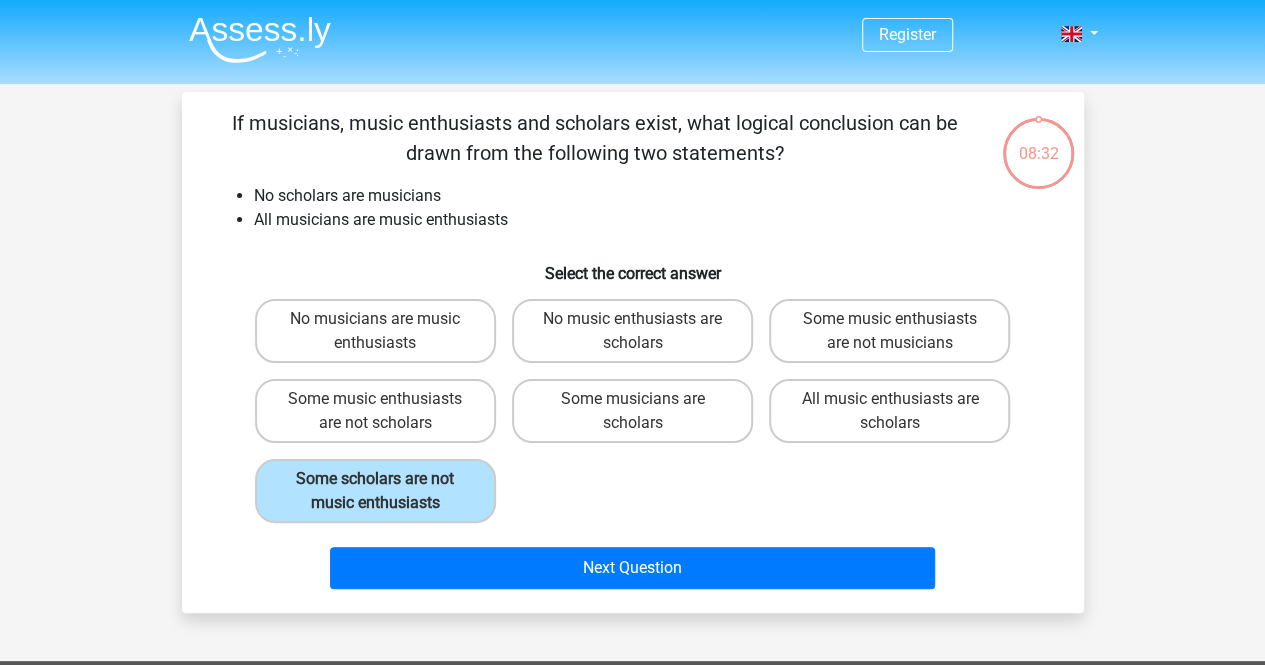 click on "Some music enthusiasts are not scholars" at bounding box center [381, 405] 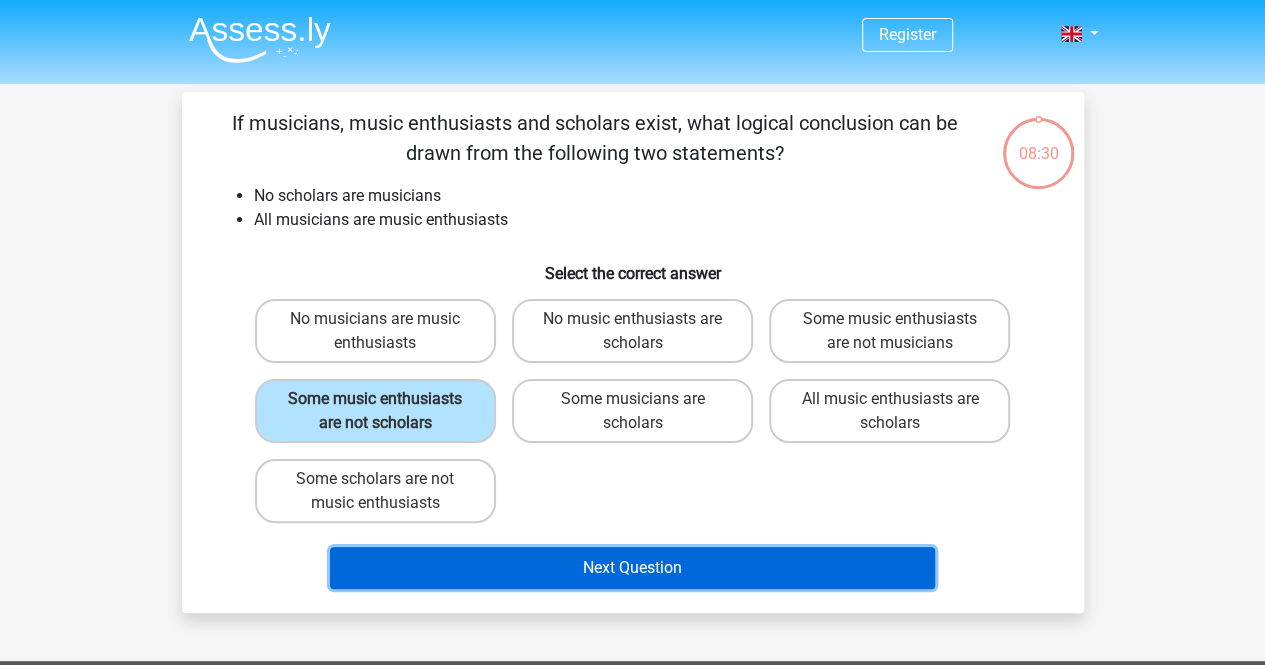 click on "Next Question" at bounding box center (632, 568) 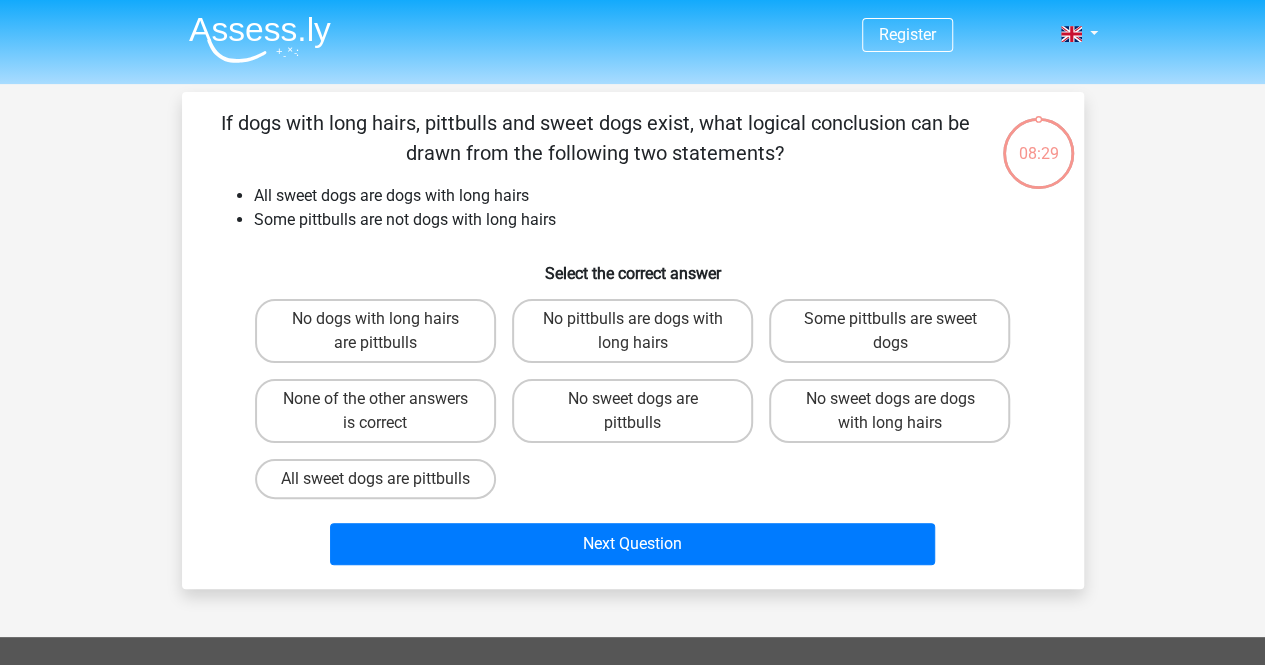 scroll, scrollTop: 92, scrollLeft: 0, axis: vertical 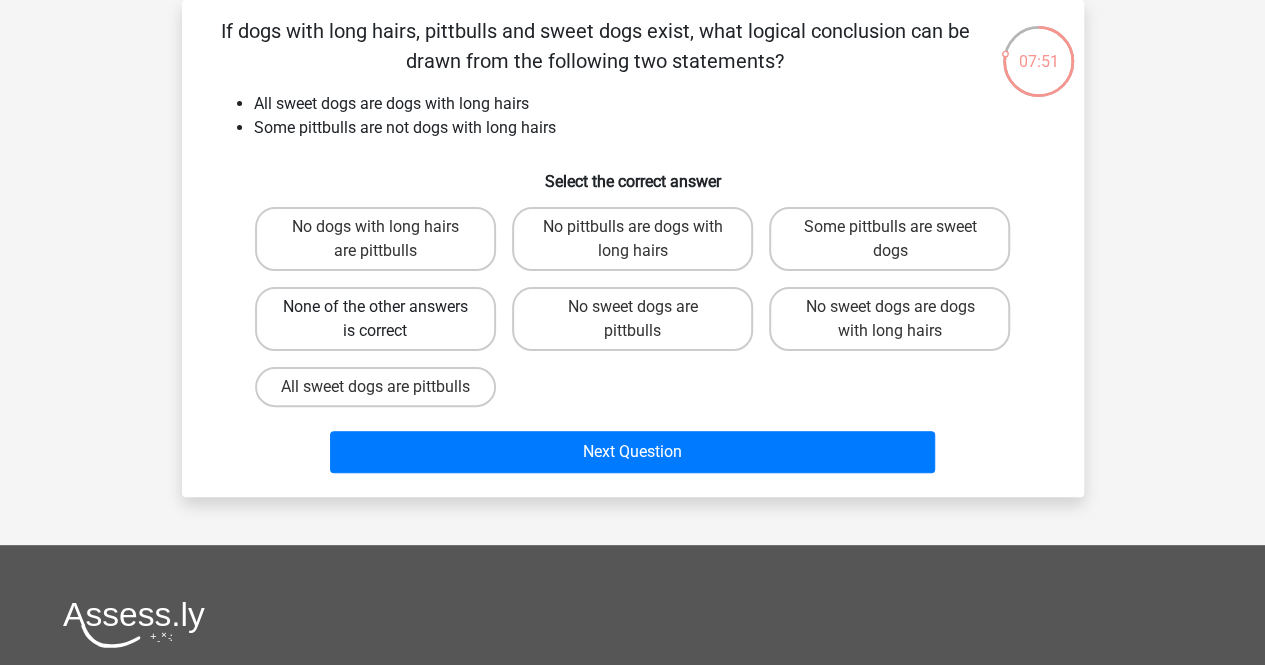 click on "None of the other answers is correct" at bounding box center [375, 319] 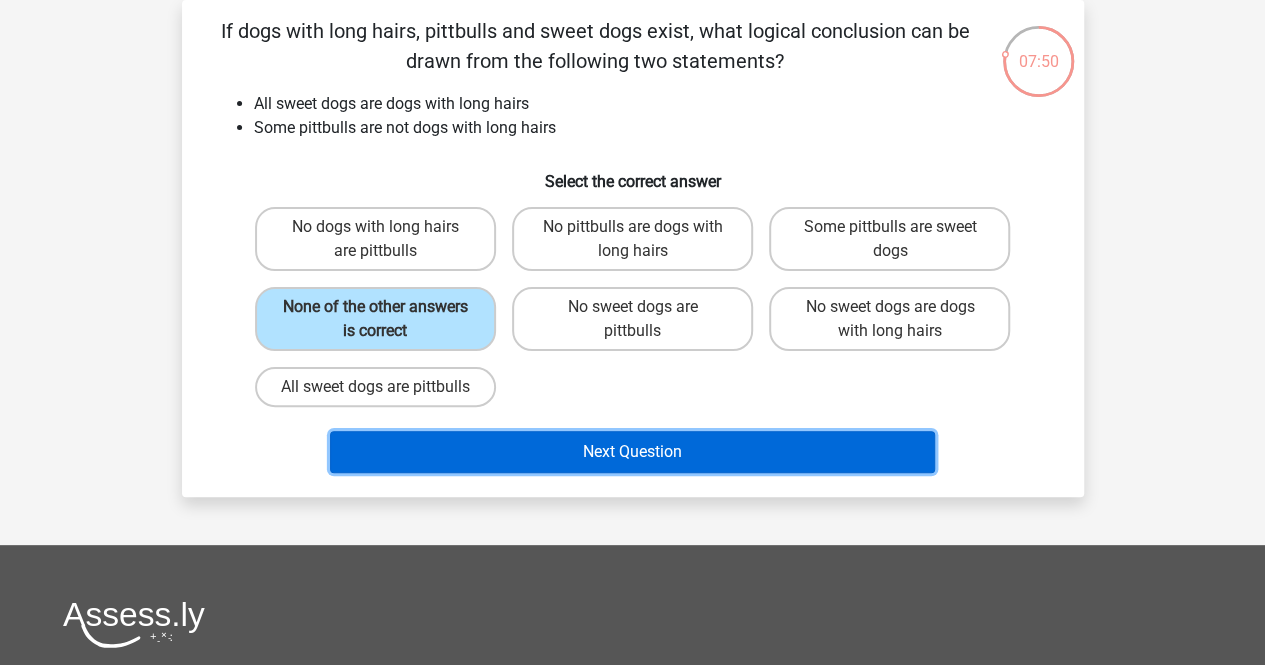 click on "Next Question" at bounding box center (632, 452) 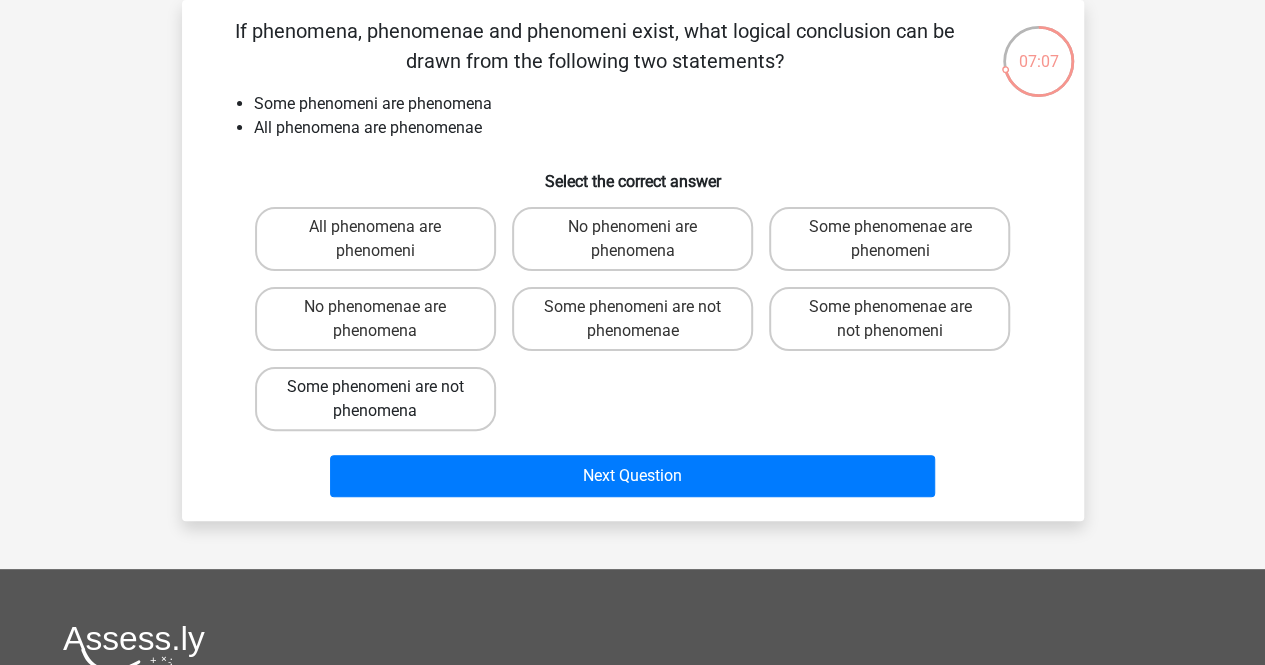 click on "Some phenomeni are not phenomena" at bounding box center (375, 399) 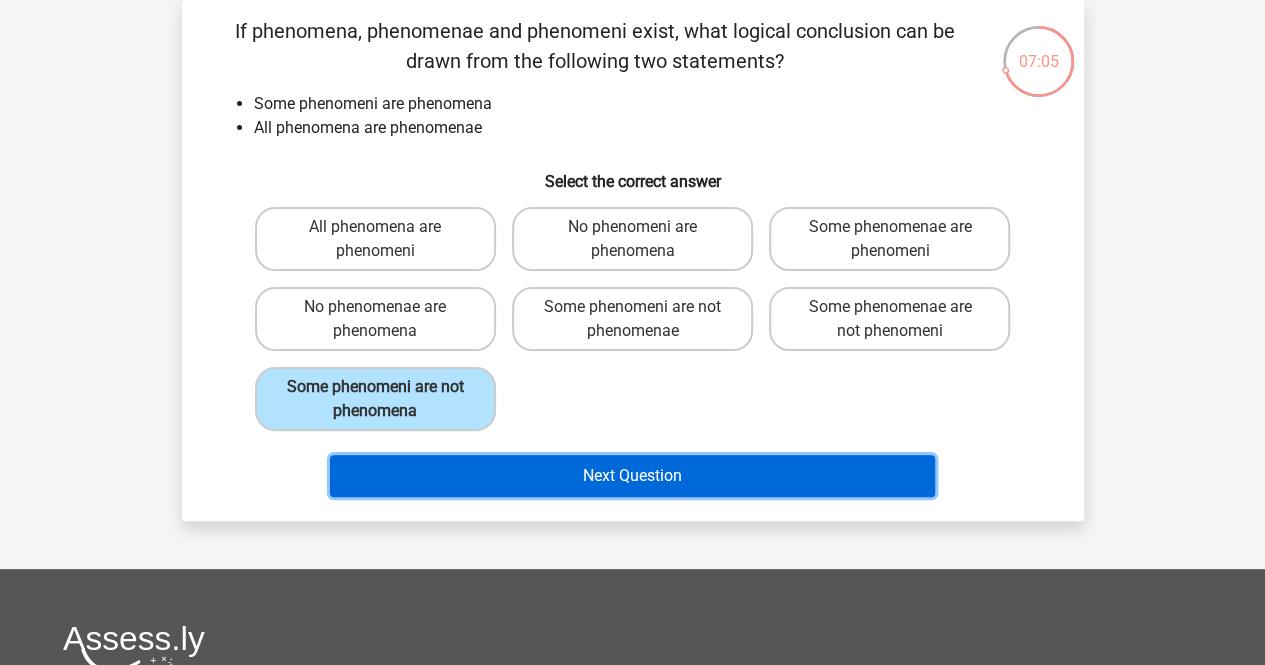 click on "Next Question" at bounding box center (632, 476) 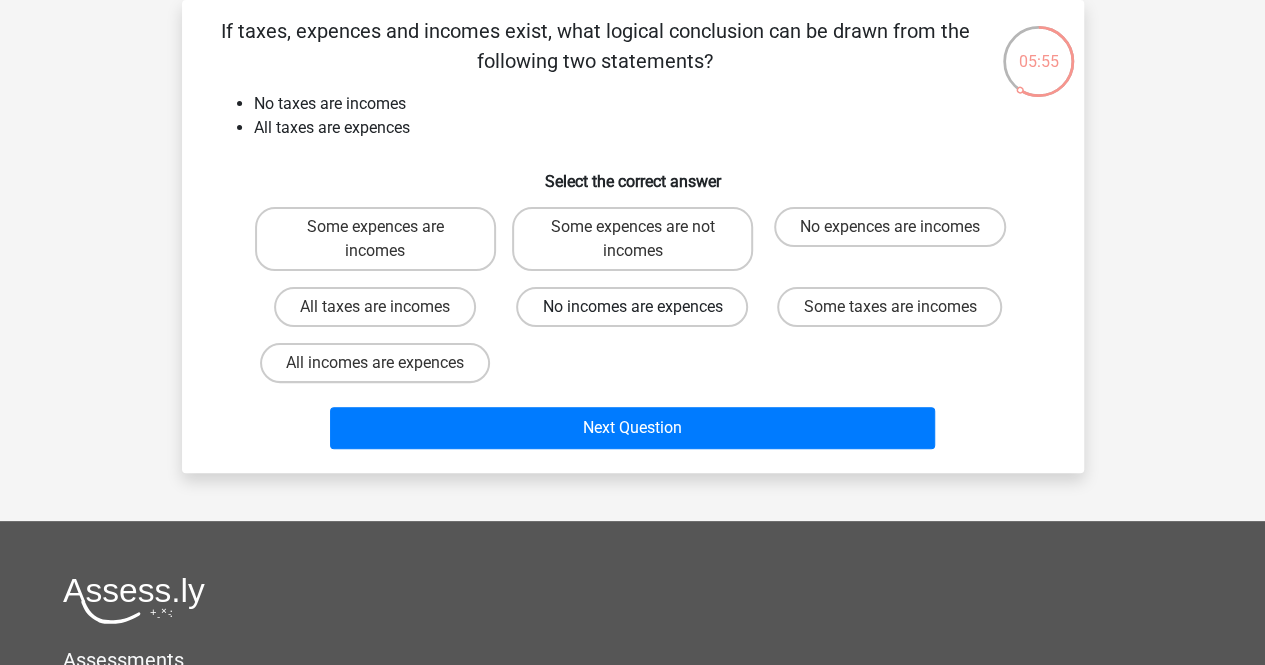 click on "No incomes are expences" at bounding box center (632, 307) 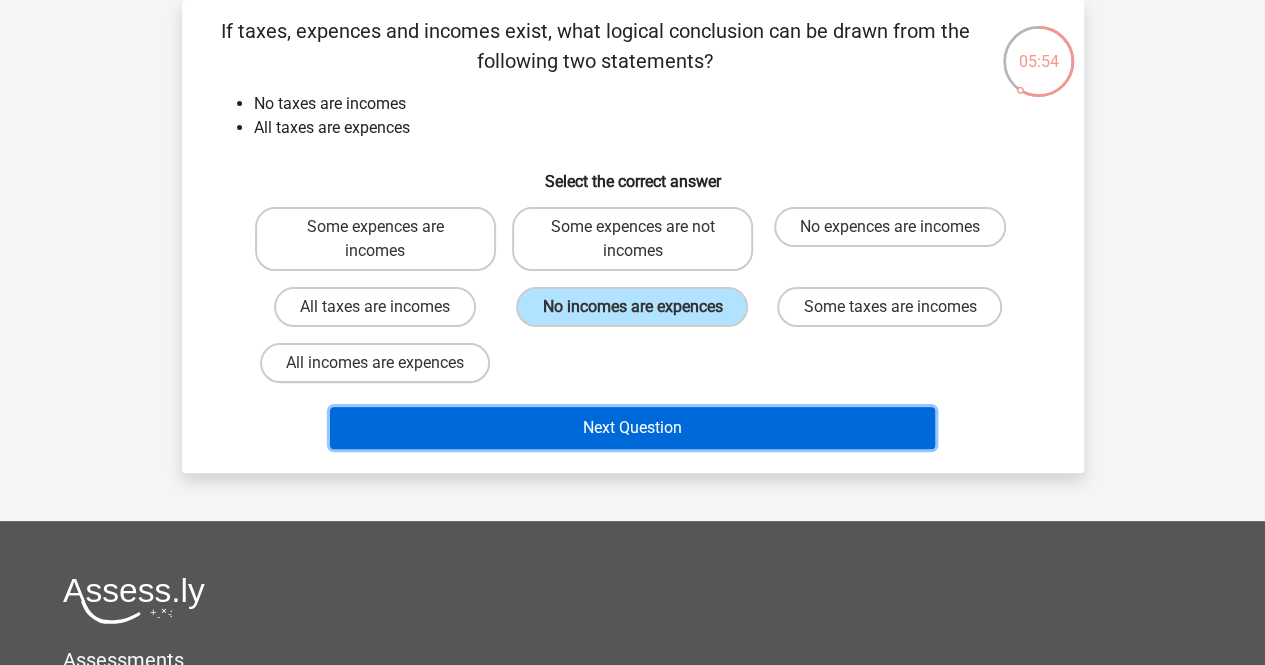 click on "Next Question" at bounding box center [632, 428] 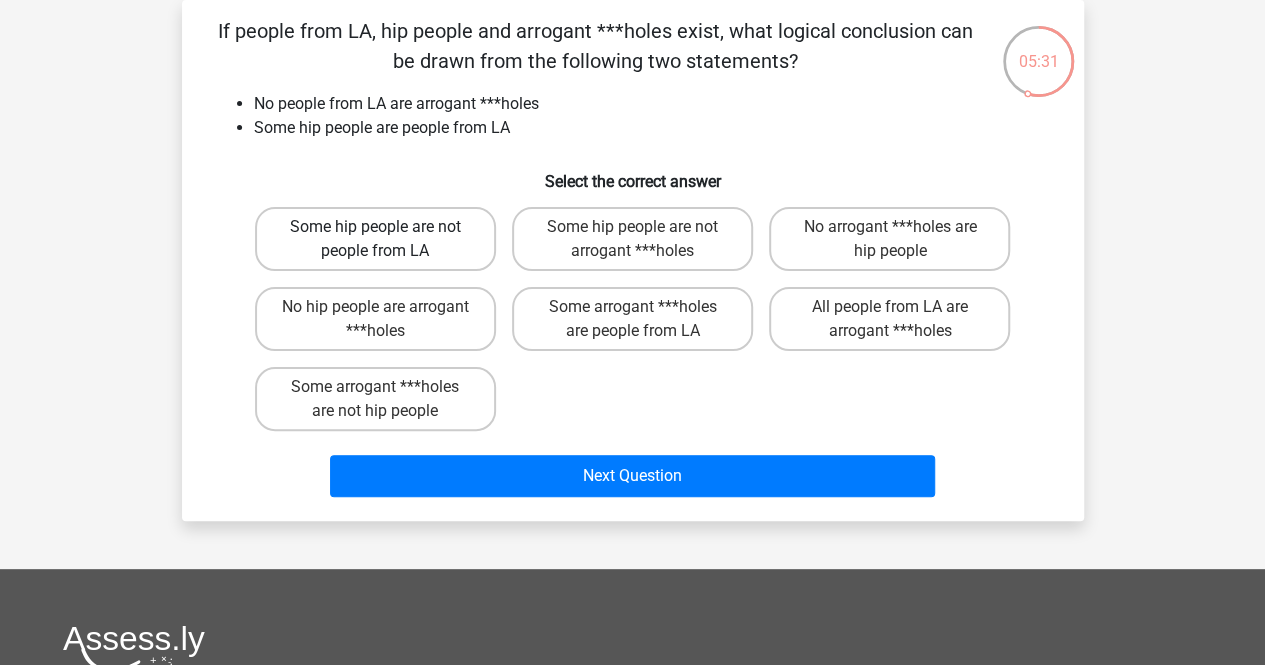 click on "Some hip people are not people from LA" at bounding box center [375, 239] 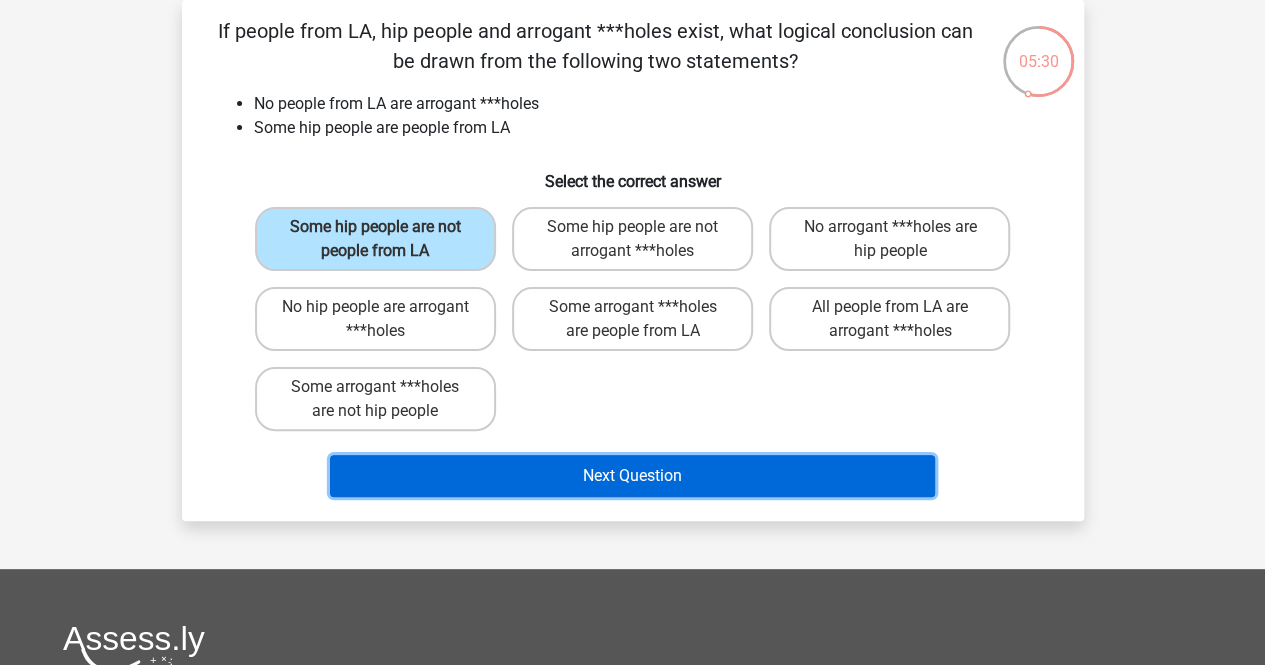 click on "Next Question" at bounding box center (632, 476) 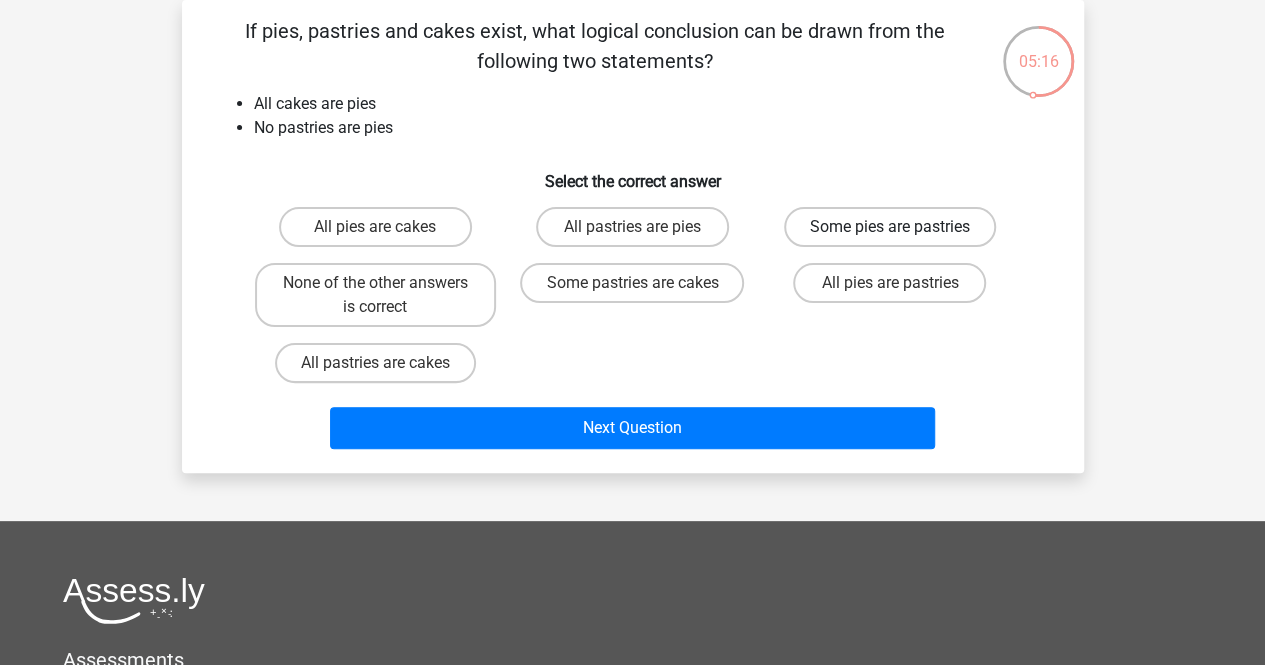 click on "Some pies are pastries" at bounding box center (890, 227) 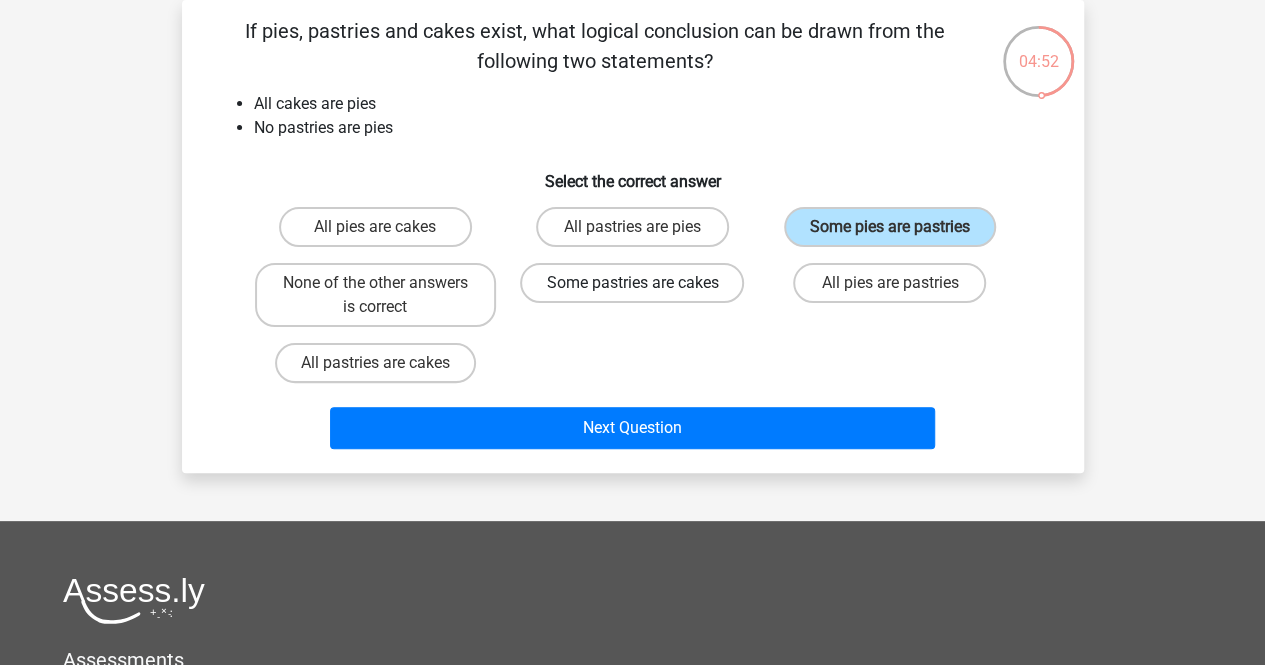click on "Some pastries are cakes" at bounding box center [632, 283] 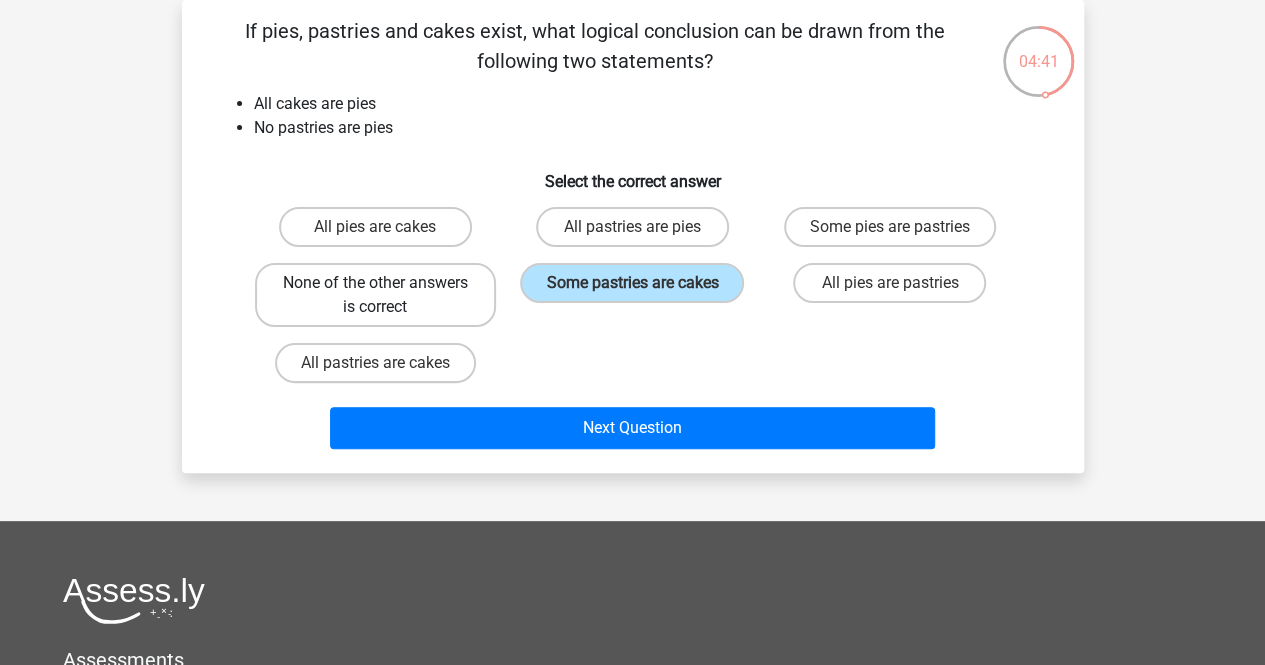 click on "None of the other answers is correct" at bounding box center (375, 295) 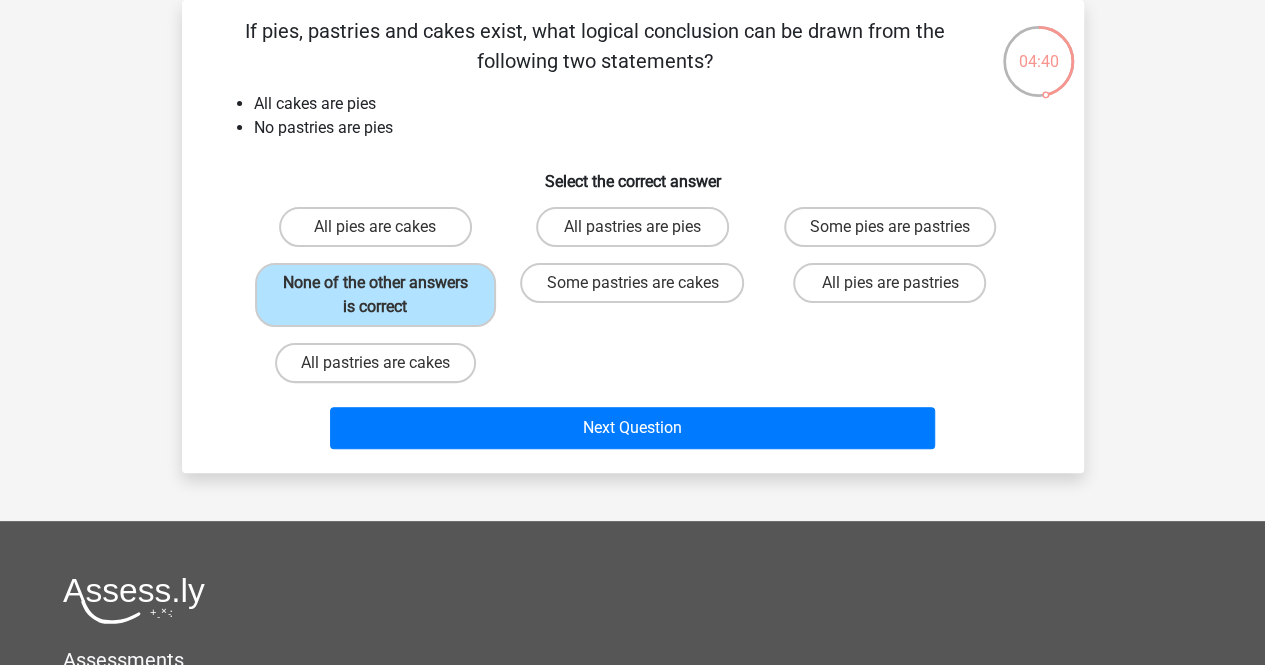 click on "Register
Nederlands
English" at bounding box center [632, 478] 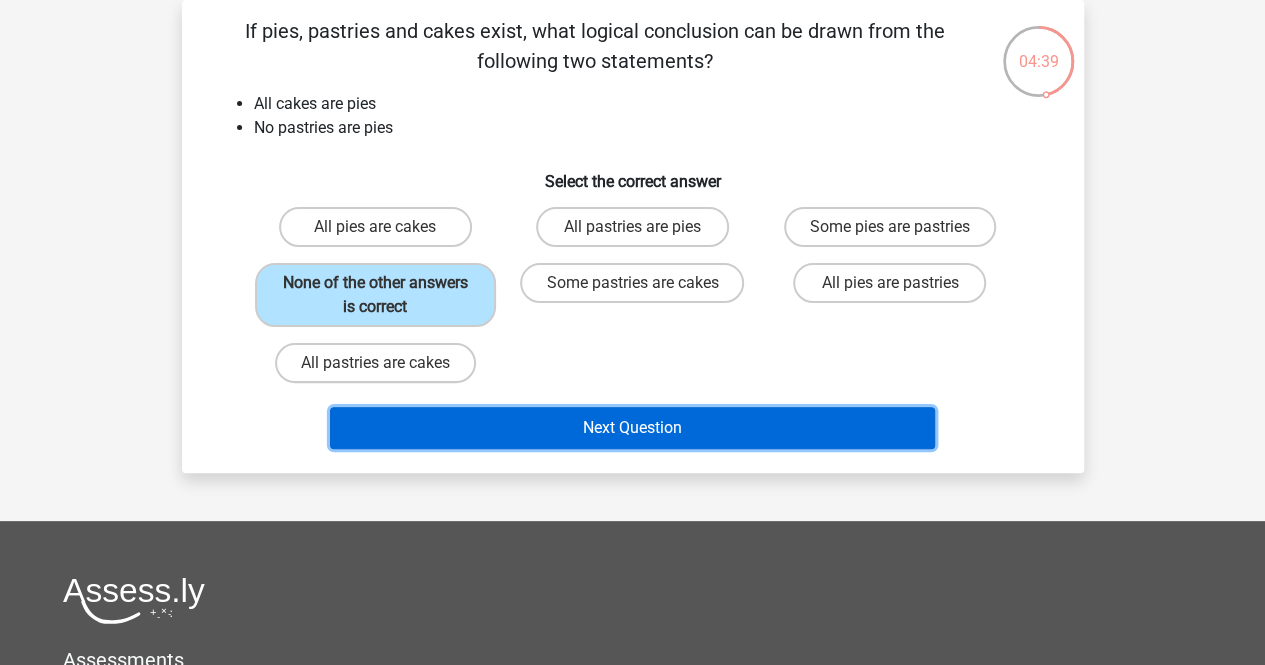 click on "Next Question" at bounding box center (632, 428) 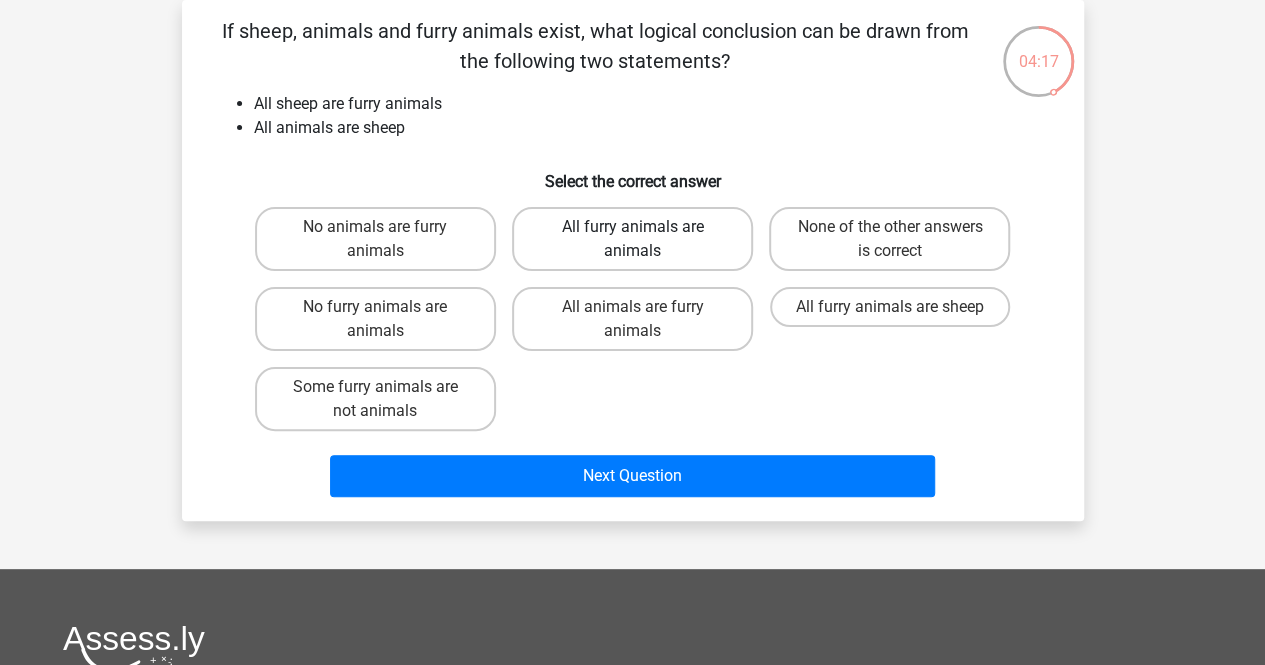 click on "All furry animals are animals" at bounding box center (632, 239) 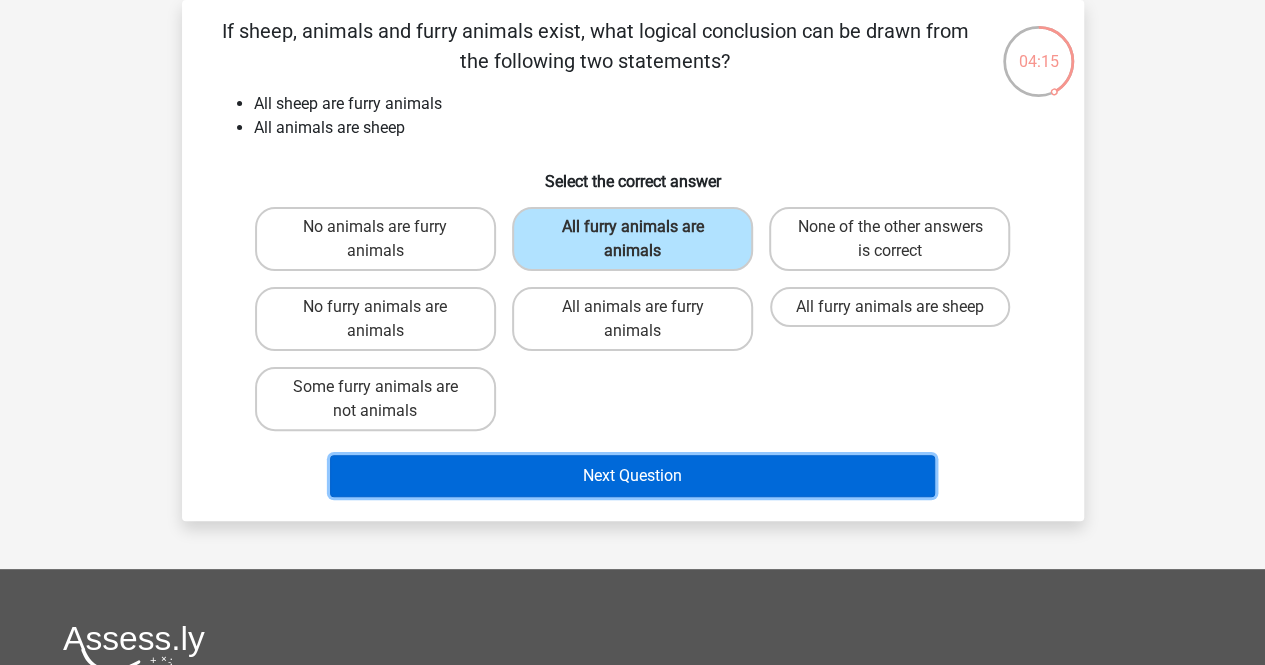click on "Next Question" at bounding box center [632, 476] 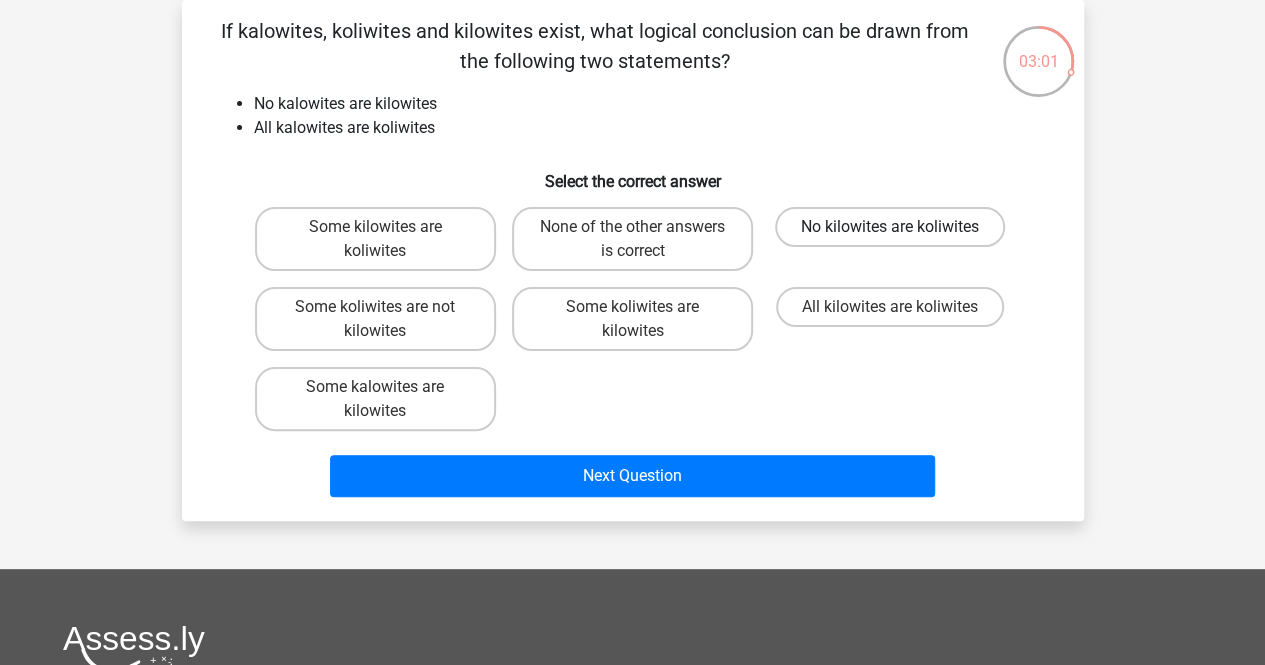 click on "No kilowites are koliwites" at bounding box center (890, 227) 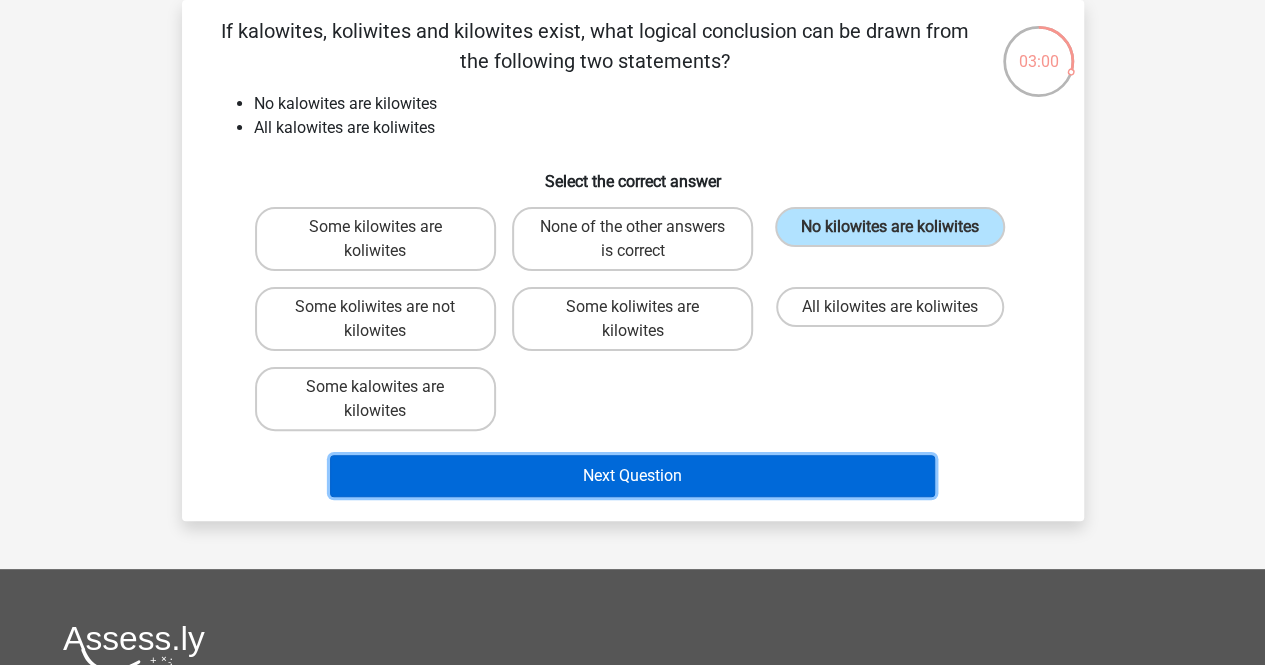 click on "Next Question" at bounding box center (632, 476) 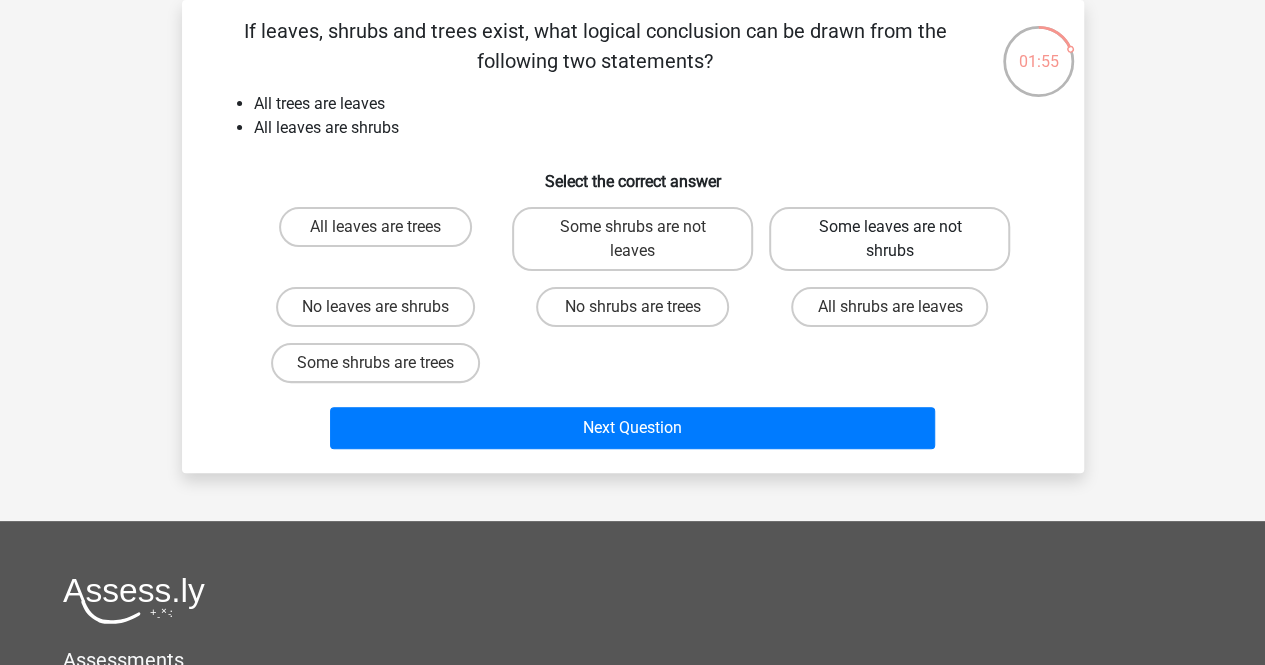 click on "Some leaves are not shrubs" at bounding box center [889, 239] 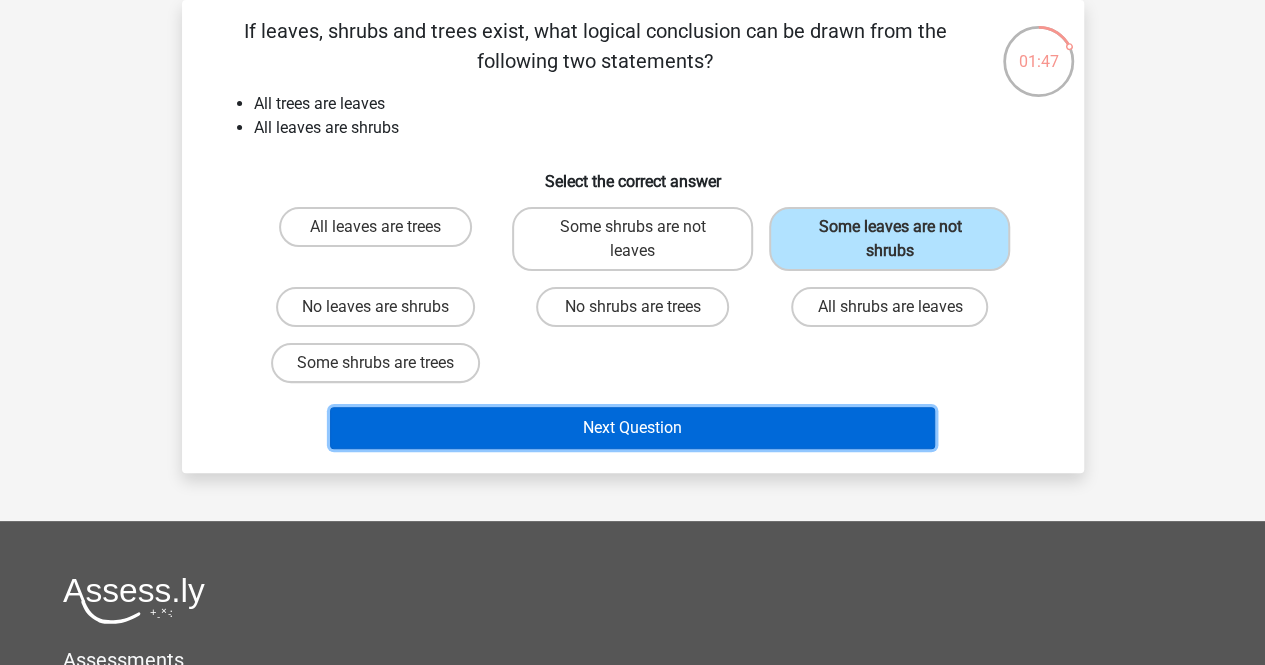 click on "Next Question" at bounding box center (632, 428) 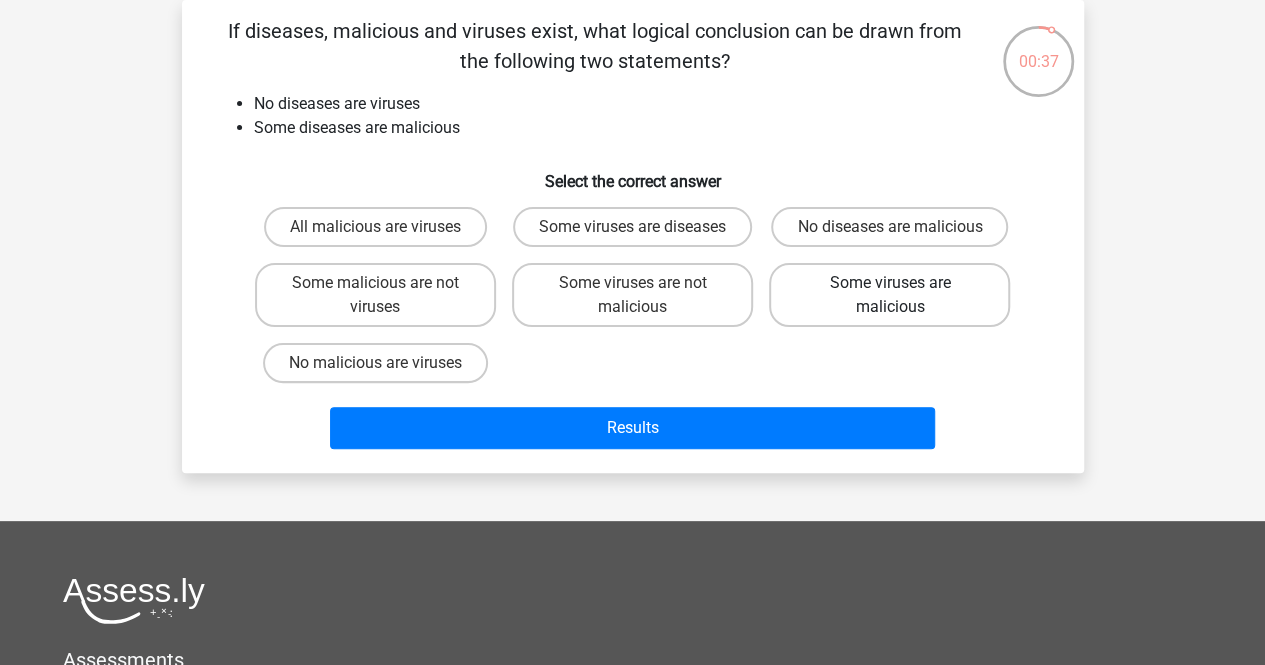 click on "Some viruses are malicious" at bounding box center (889, 295) 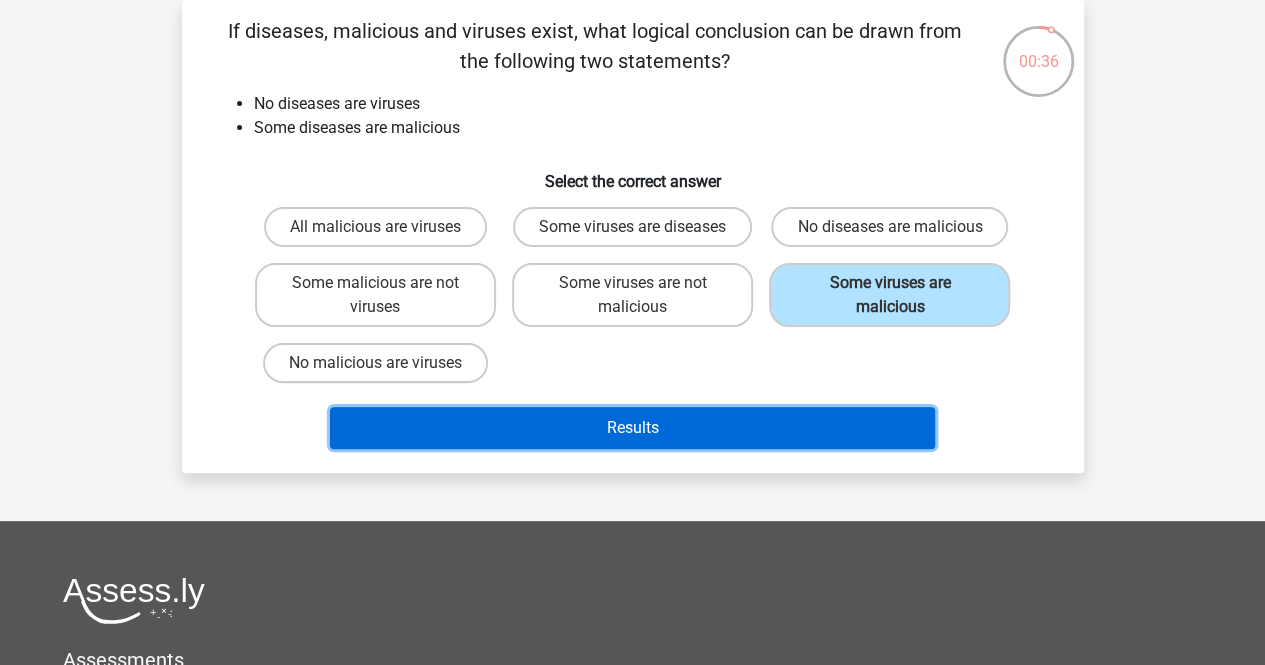click on "Results" at bounding box center (632, 428) 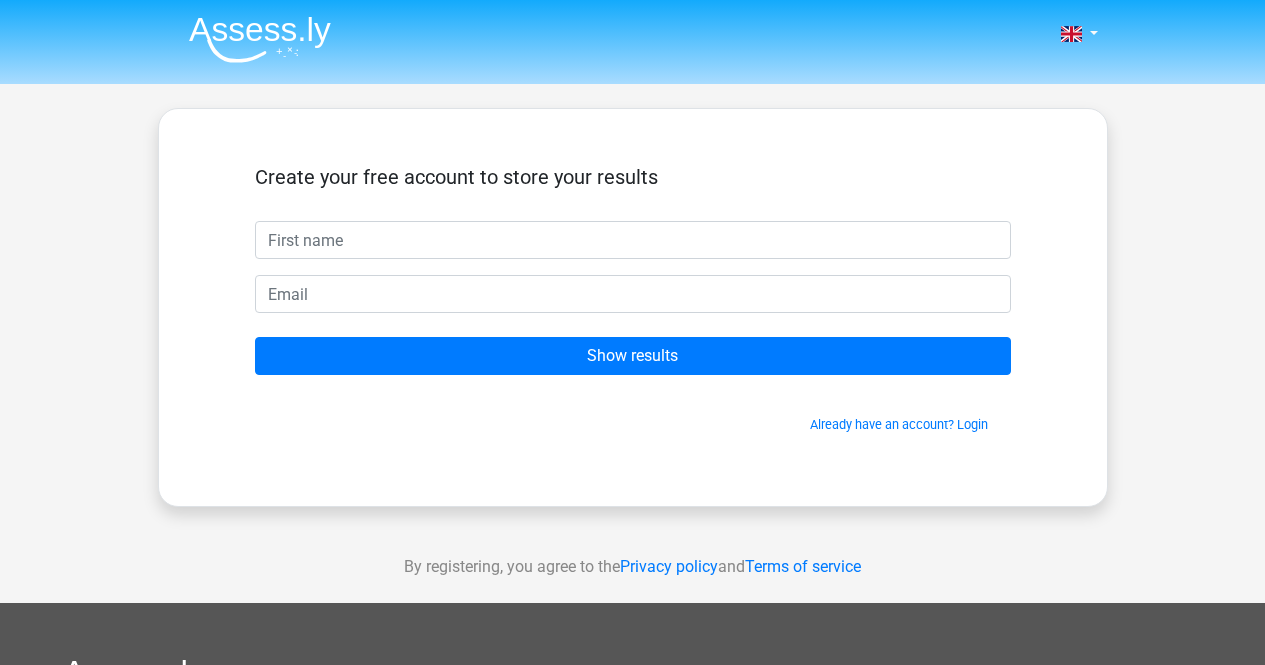 scroll, scrollTop: 0, scrollLeft: 0, axis: both 